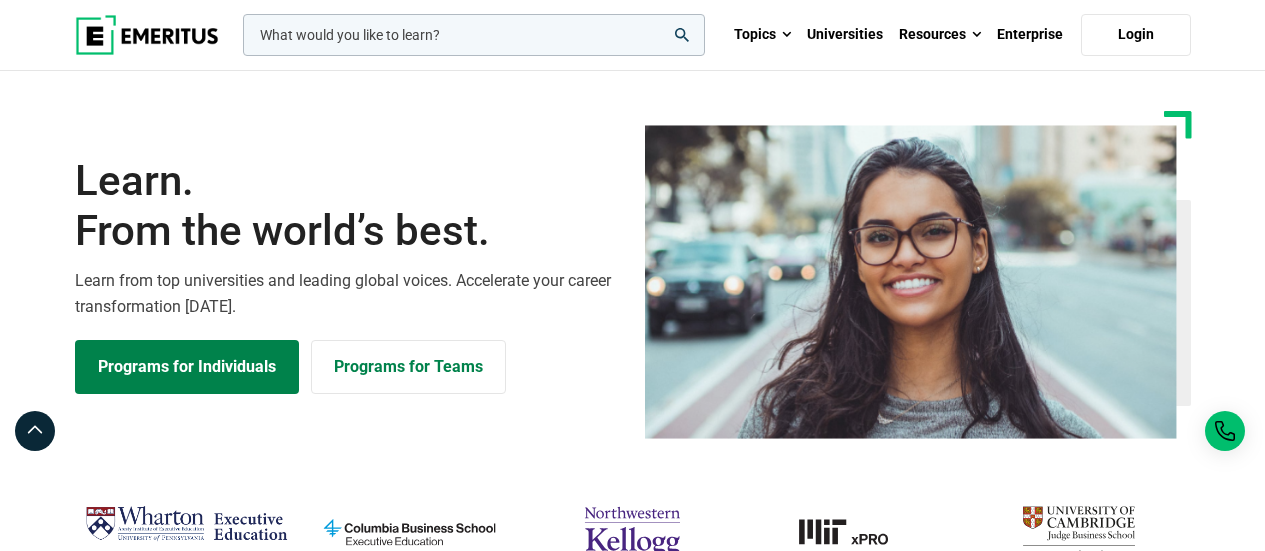 scroll, scrollTop: 0, scrollLeft: 0, axis: both 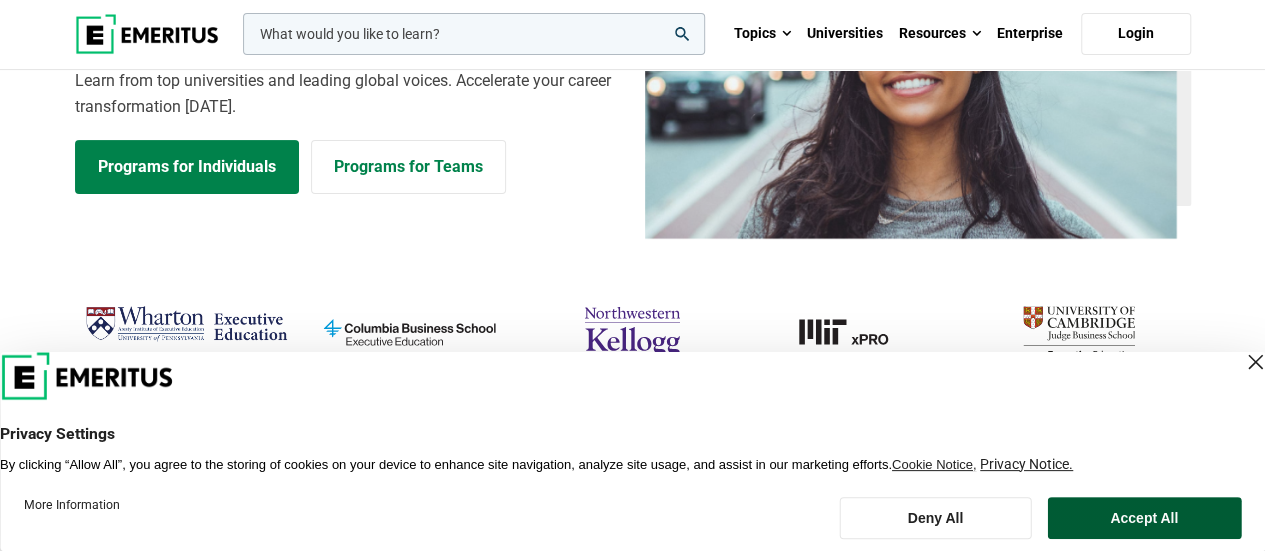 click on "Accept All" at bounding box center (1144, 518) 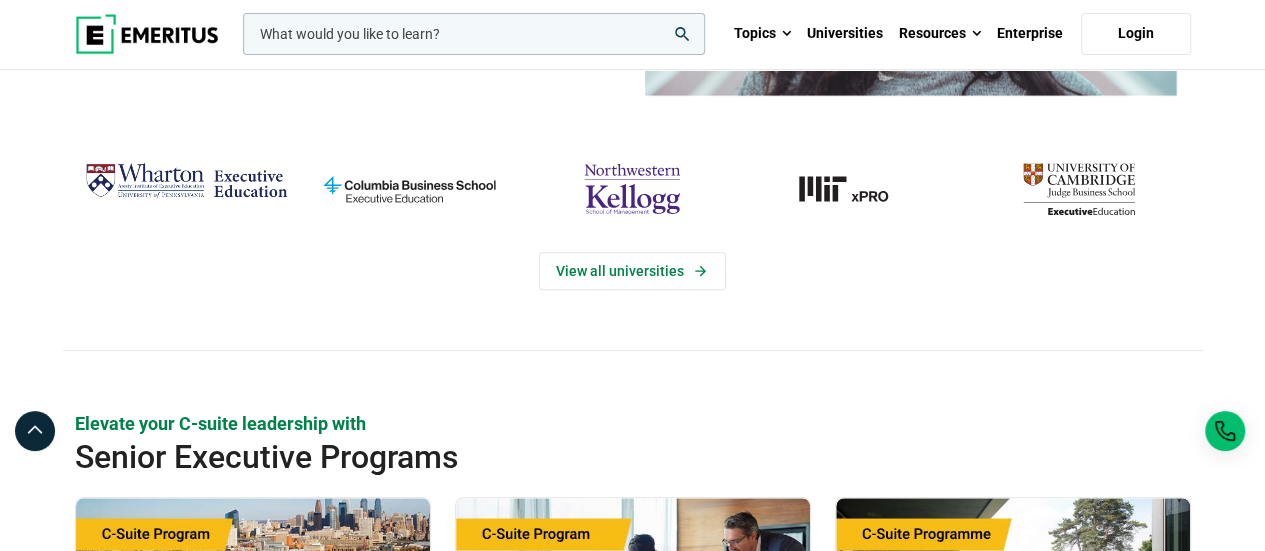 scroll, scrollTop: 500, scrollLeft: 0, axis: vertical 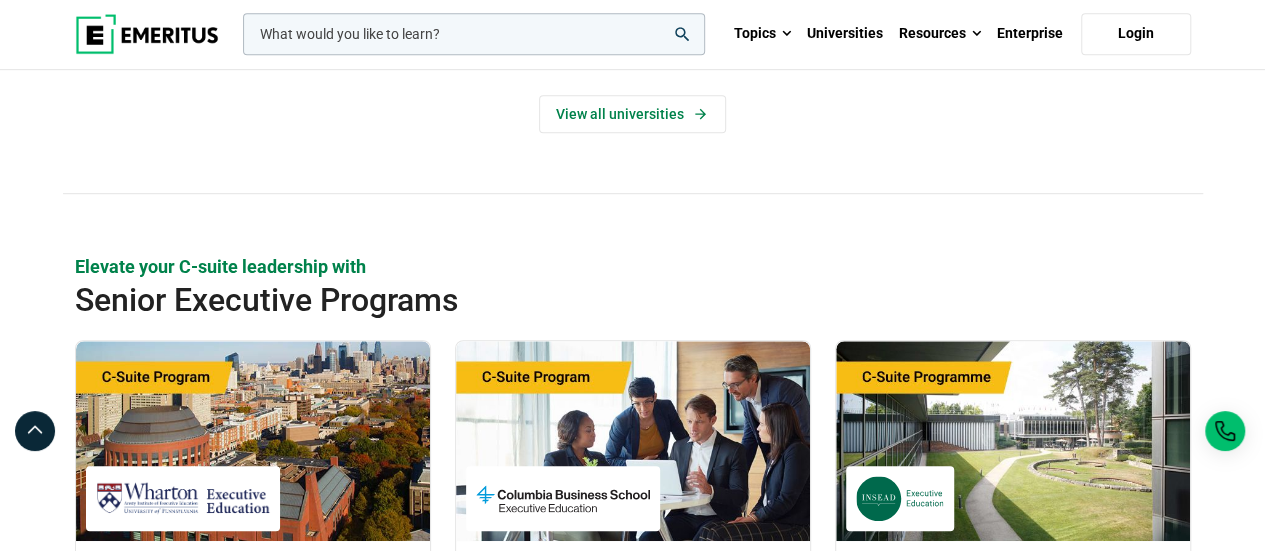 click at bounding box center (147, 34) 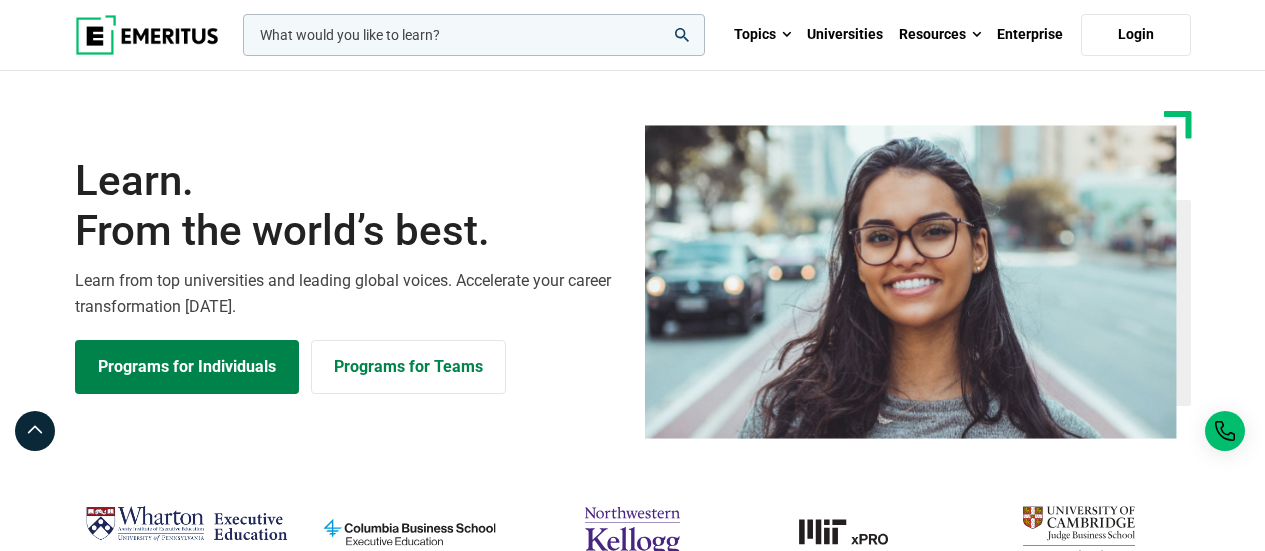scroll, scrollTop: 0, scrollLeft: 0, axis: both 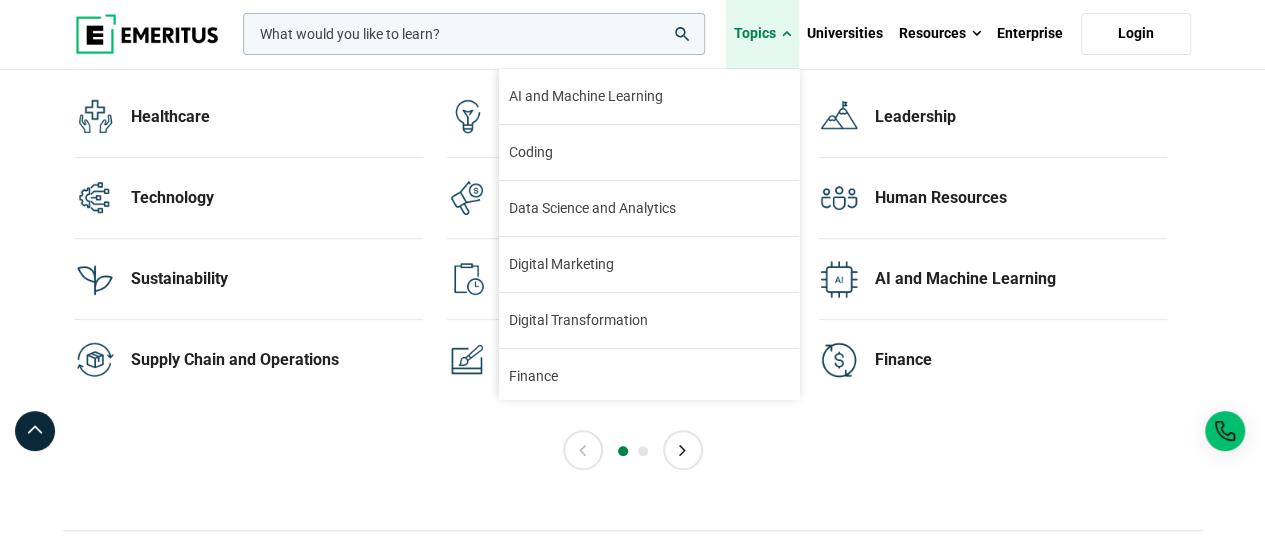 click at bounding box center (786, 34) 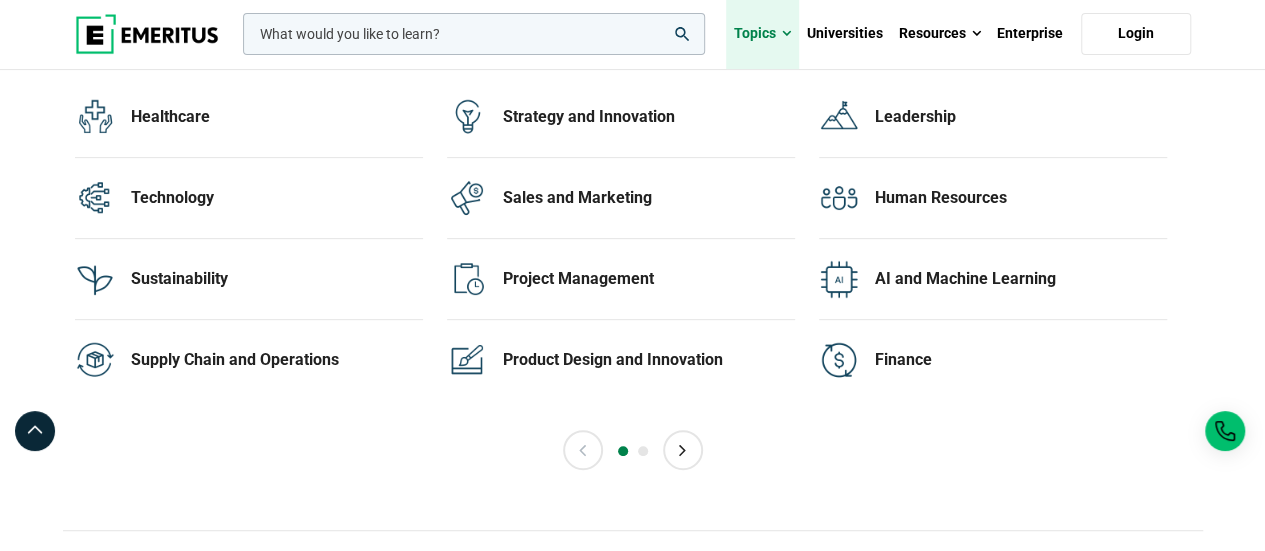 click at bounding box center [786, 34] 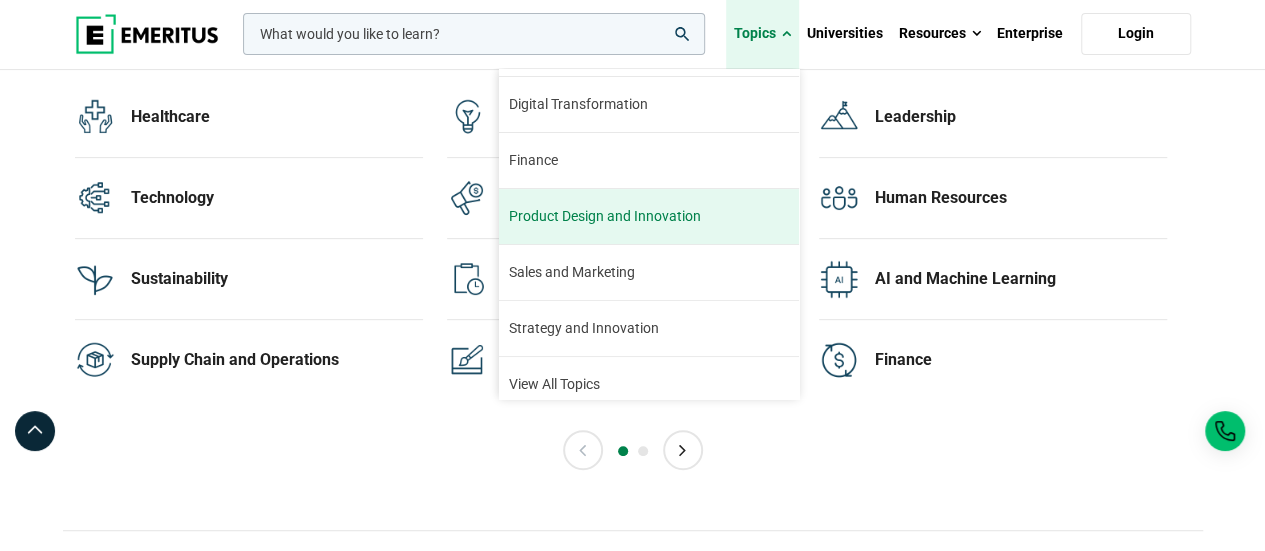 scroll, scrollTop: 226, scrollLeft: 0, axis: vertical 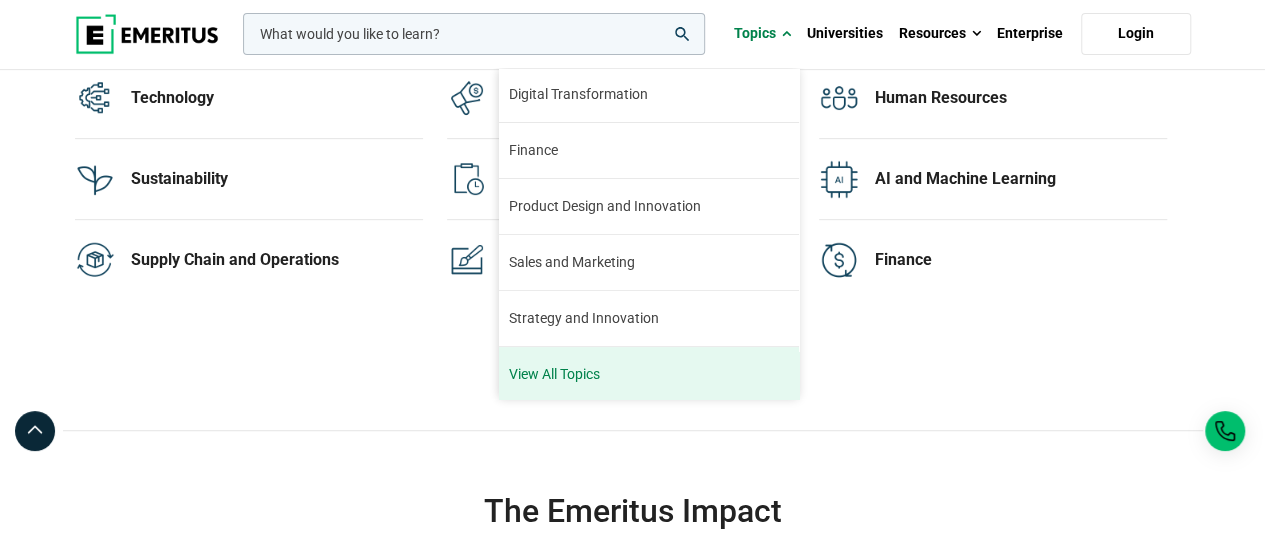 click on "View All Topics" at bounding box center [649, 374] 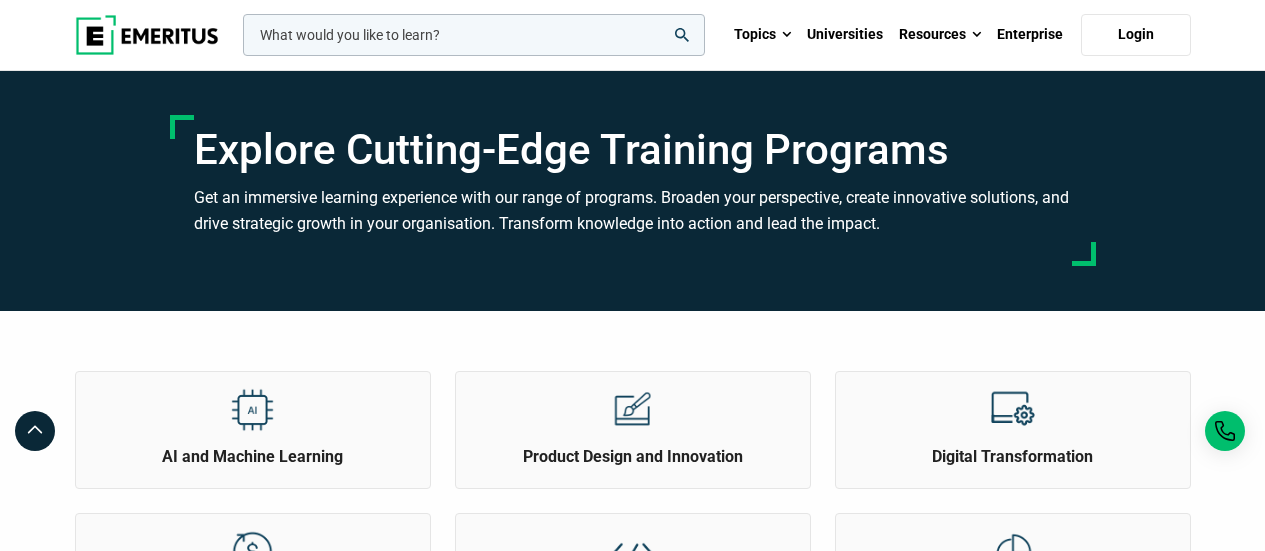 scroll, scrollTop: 0, scrollLeft: 0, axis: both 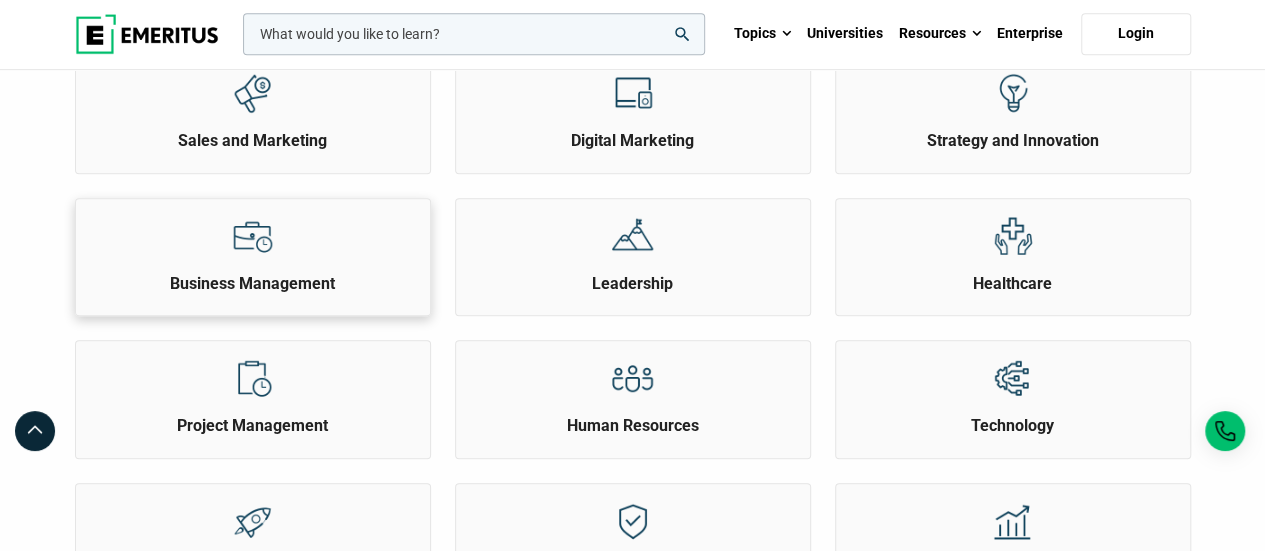 click on "Business Management" at bounding box center [253, 247] 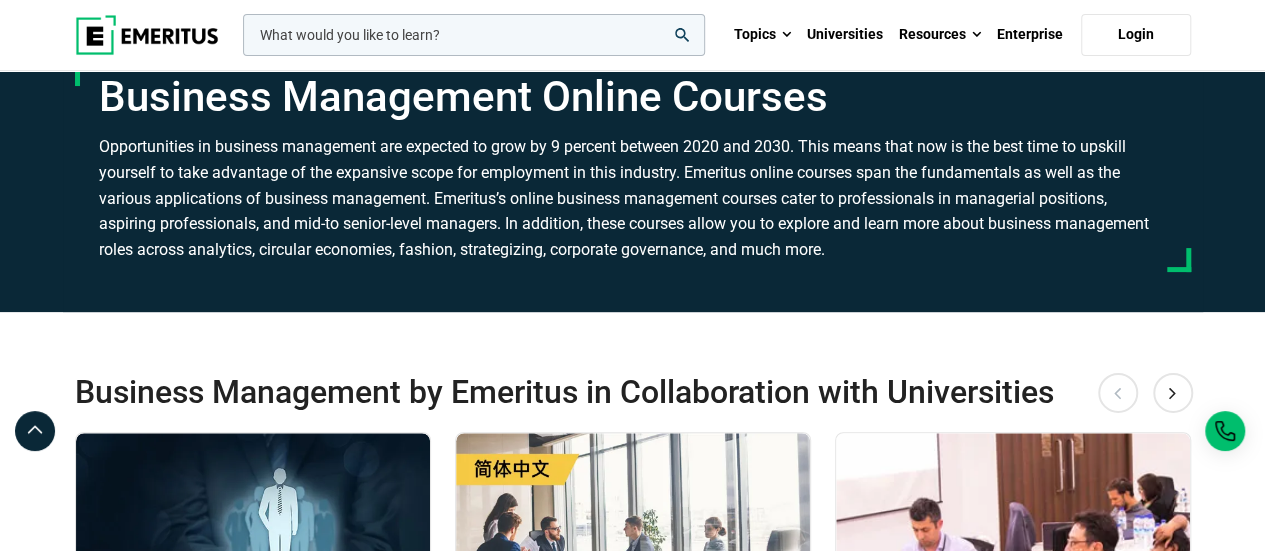 scroll, scrollTop: 0, scrollLeft: 0, axis: both 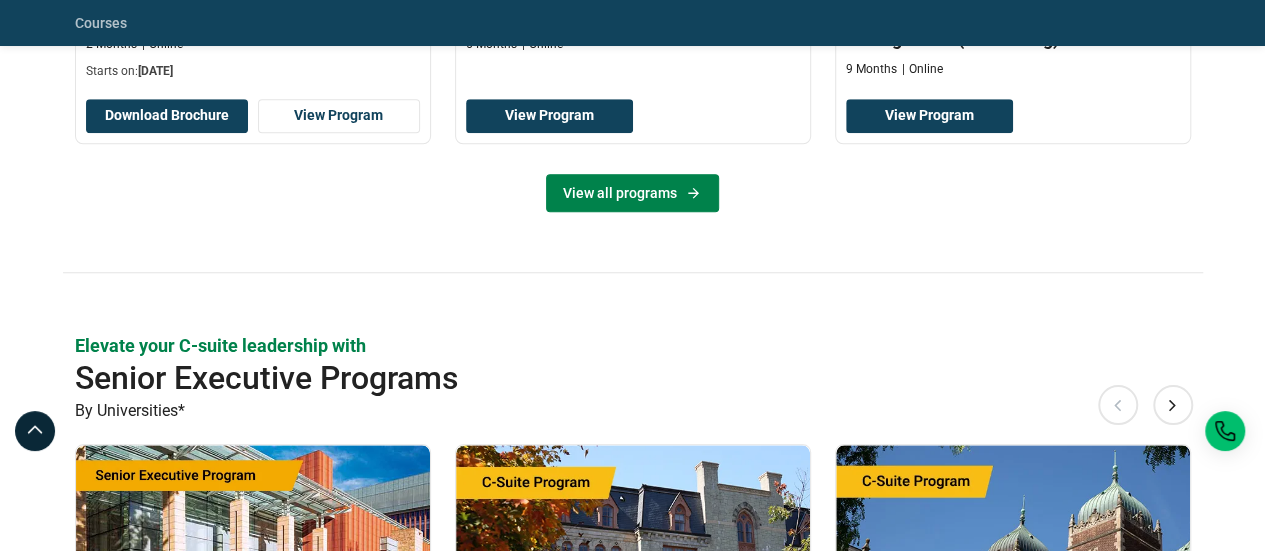 click on "View all programs" at bounding box center [632, 193] 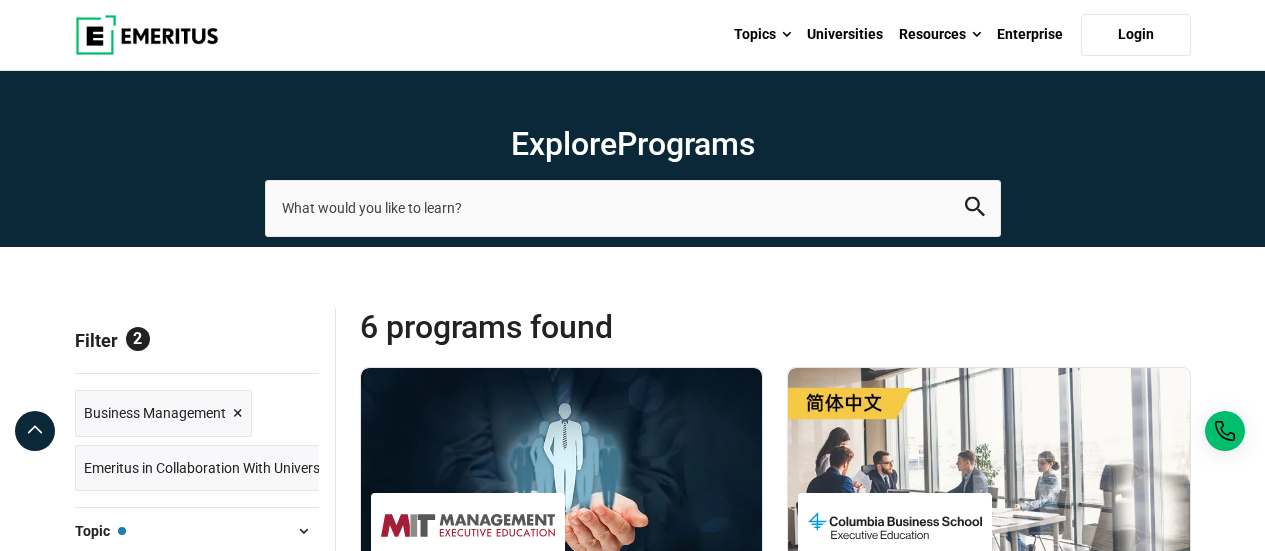 scroll, scrollTop: 0, scrollLeft: 0, axis: both 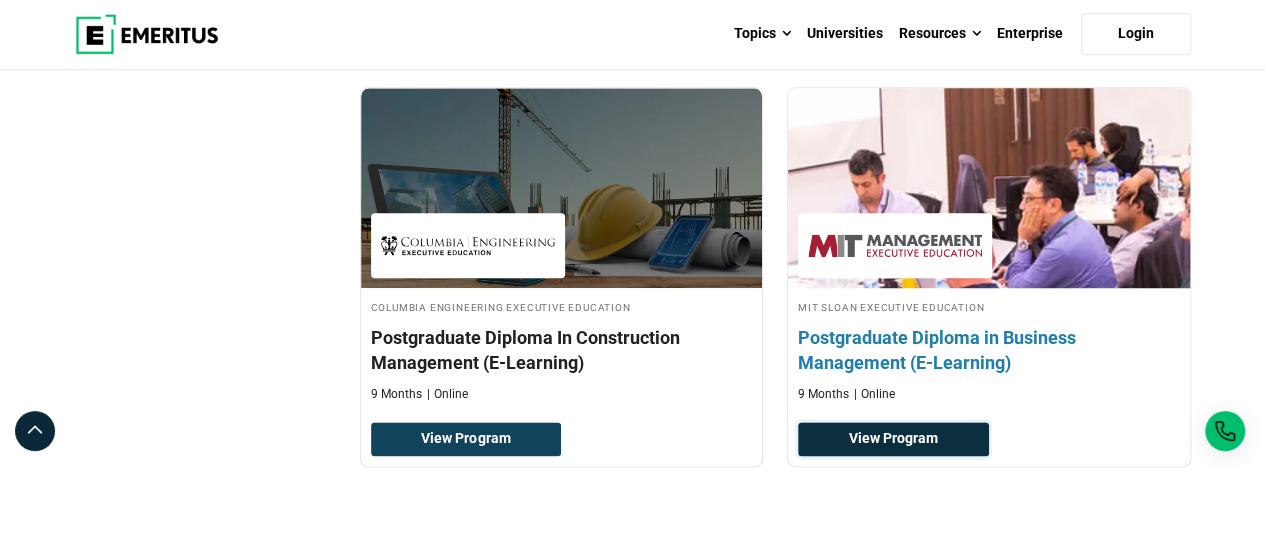 click on "View Program" at bounding box center (893, 439) 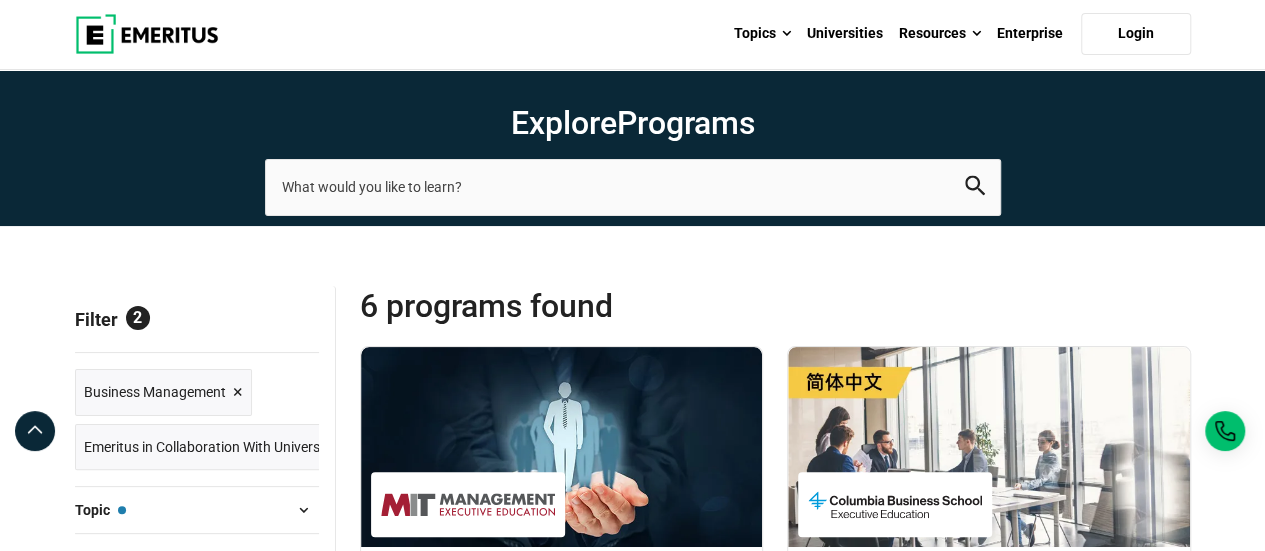 scroll, scrollTop: 0, scrollLeft: 0, axis: both 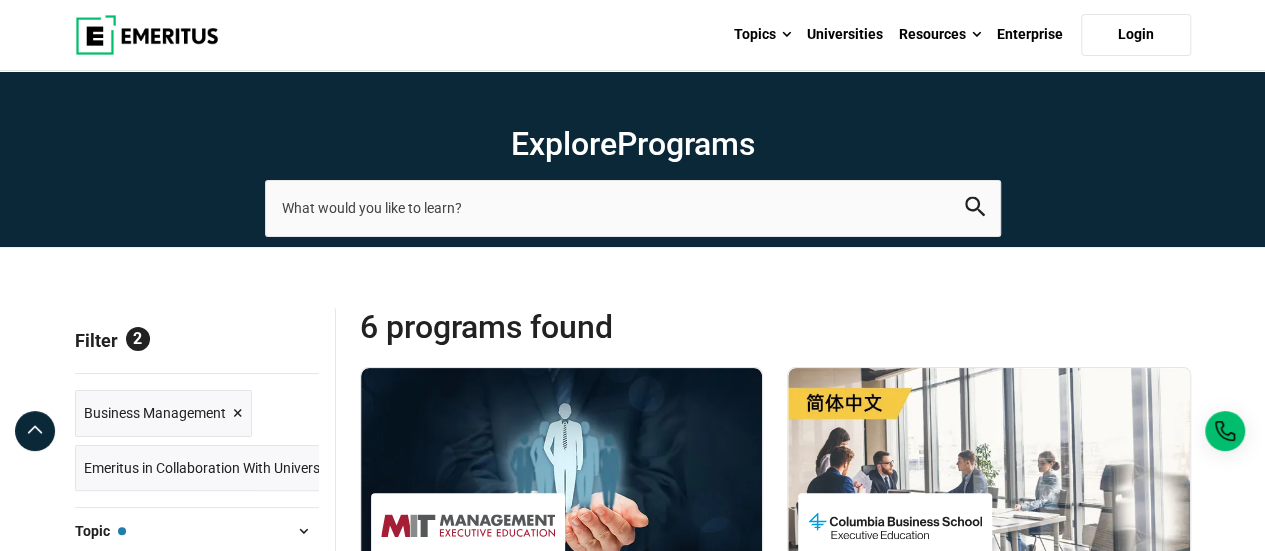 click on "Reset all" at bounding box center [288, 343] 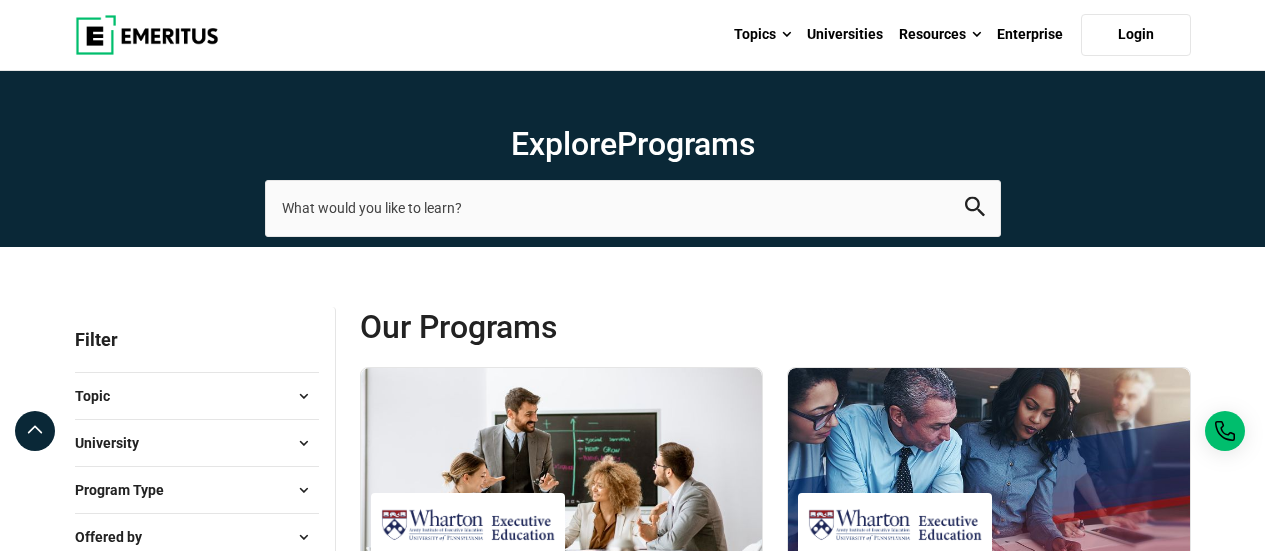 scroll, scrollTop: 0, scrollLeft: 0, axis: both 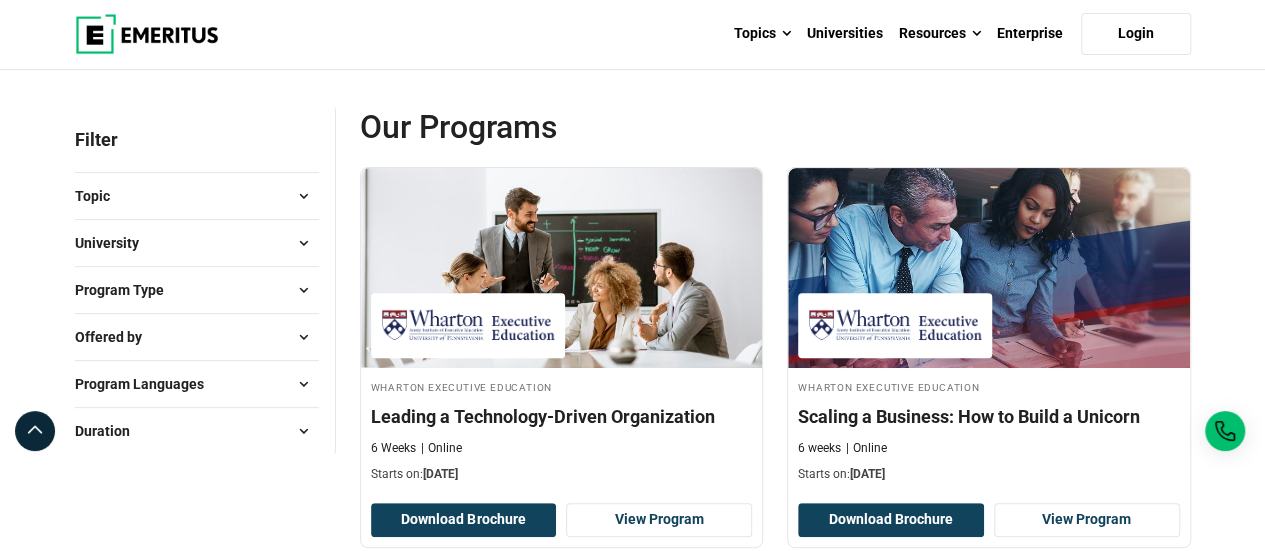 click at bounding box center [304, 243] 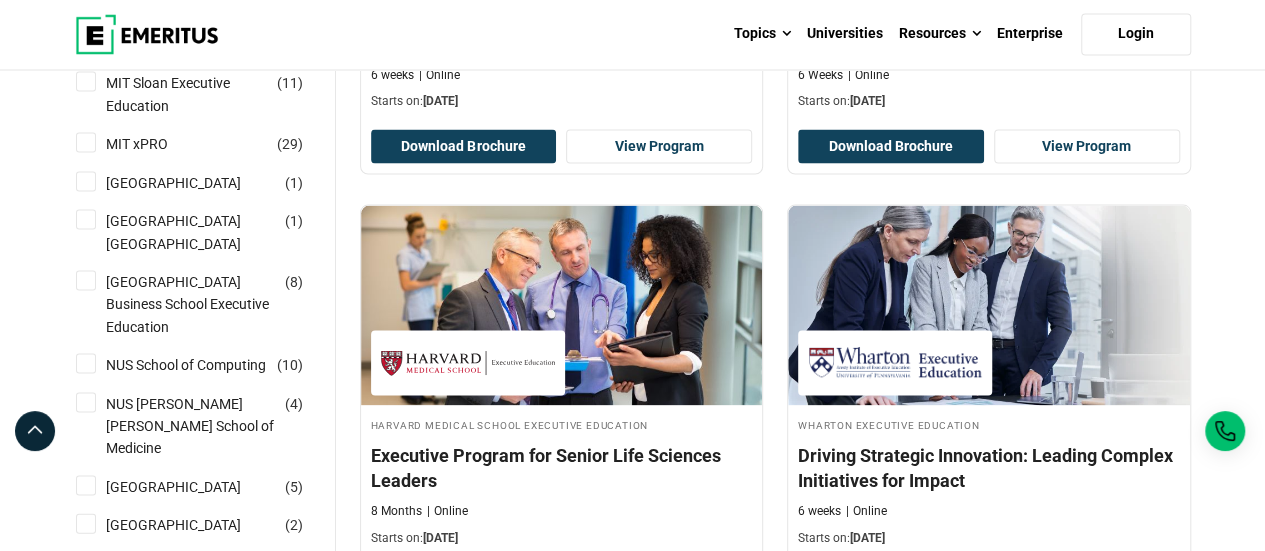 scroll, scrollTop: 1900, scrollLeft: 0, axis: vertical 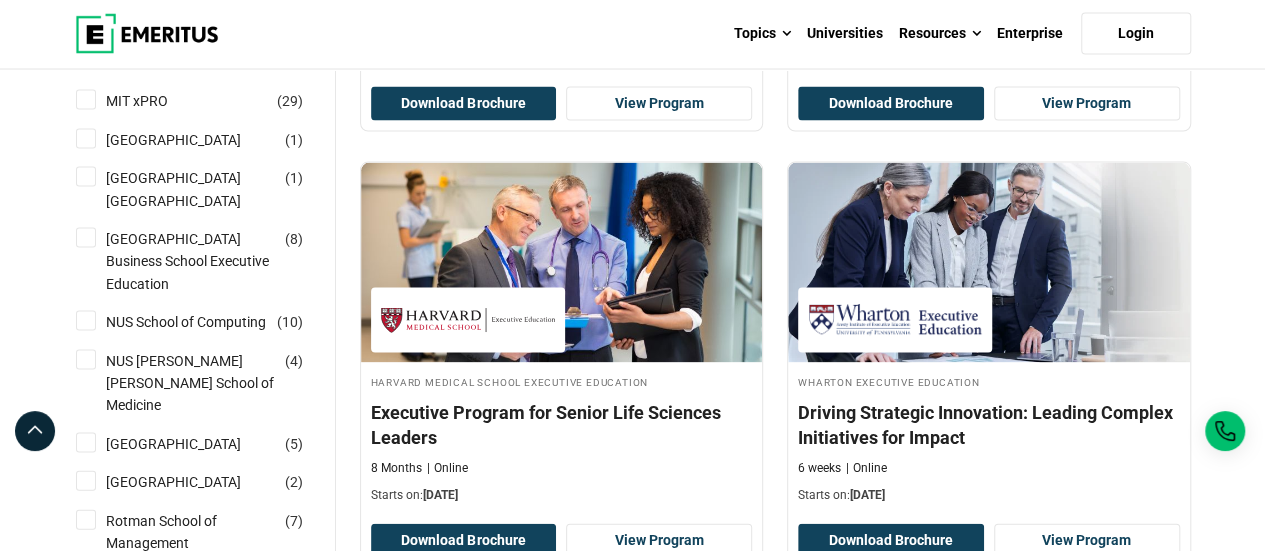 click on "National University of Singapore Business School Executive Education   ( 8 )" at bounding box center (86, 238) 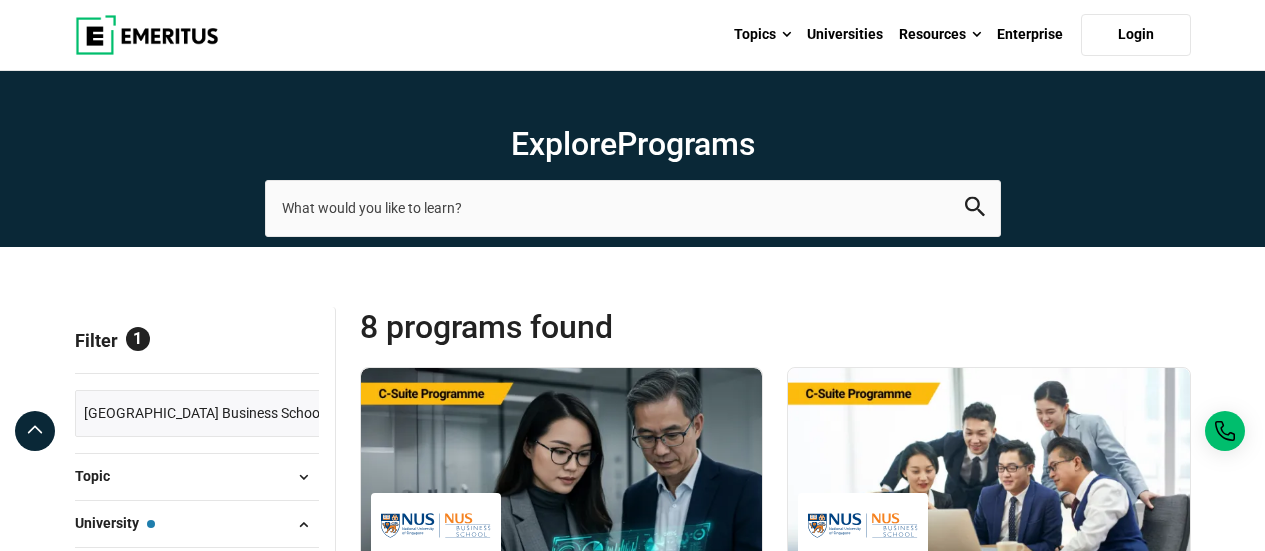 scroll, scrollTop: 0, scrollLeft: 0, axis: both 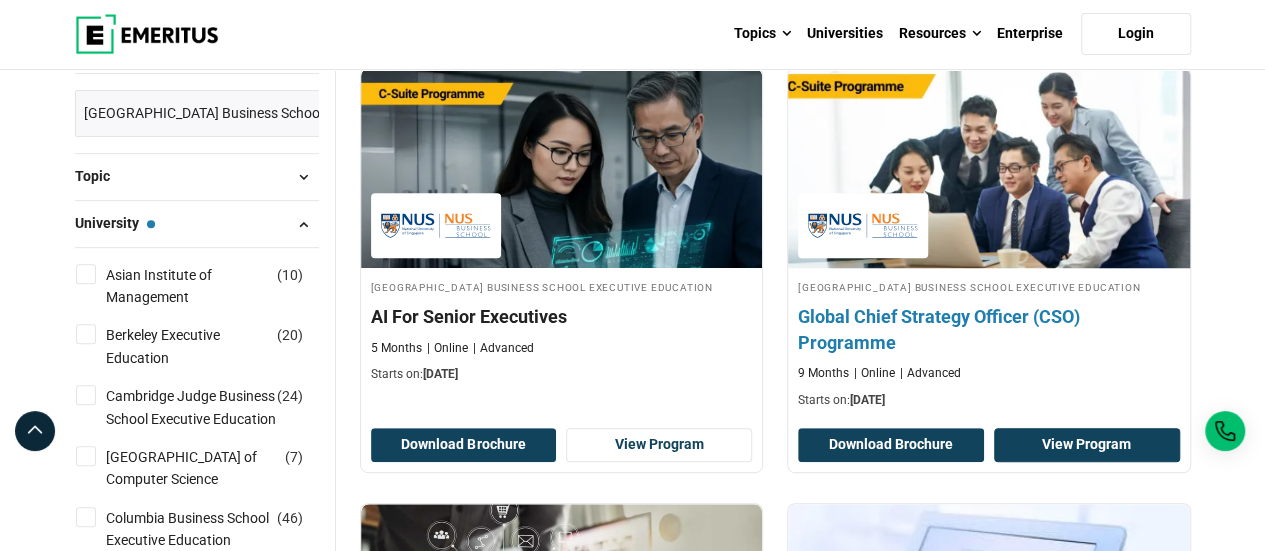 click on "View Program" at bounding box center [1087, 445] 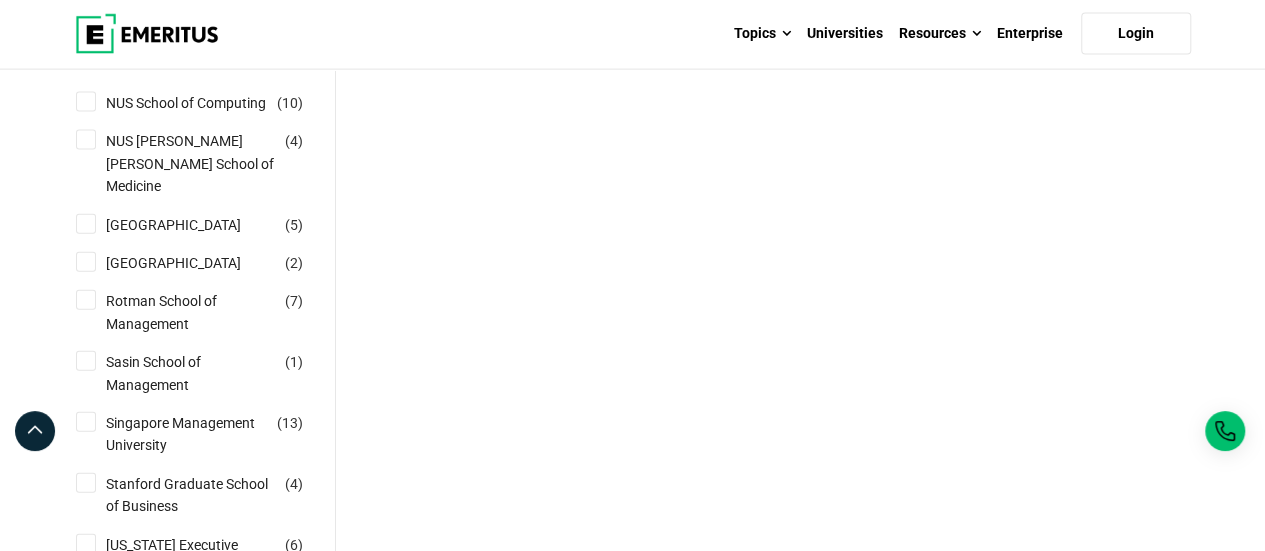 scroll, scrollTop: 2300, scrollLeft: 0, axis: vertical 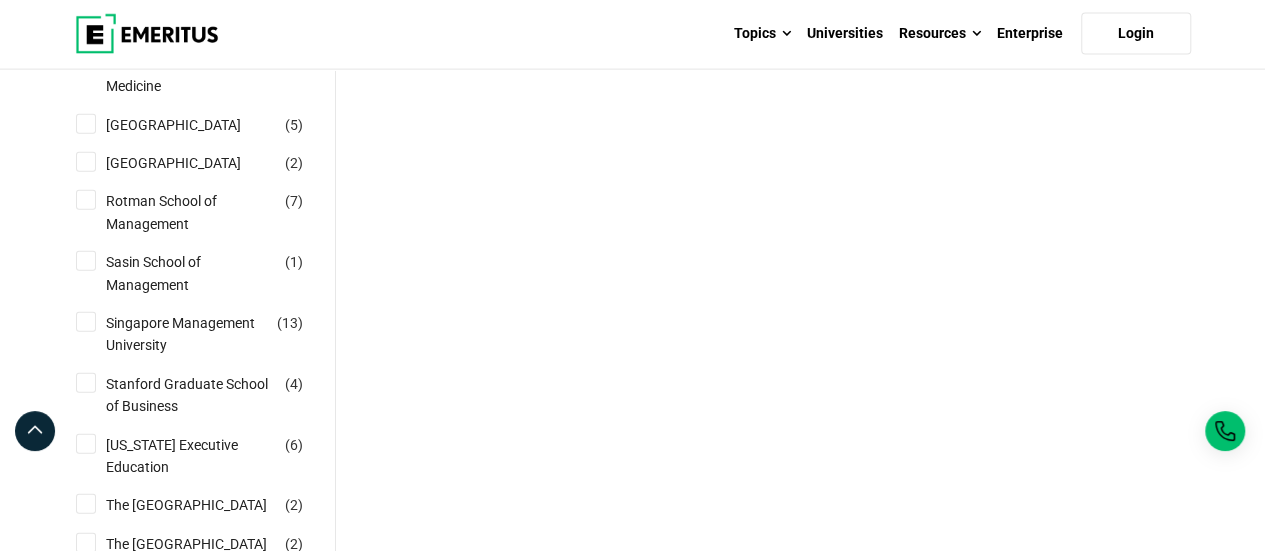 click on "Singapore Management University   ( 13 )" at bounding box center [86, 322] 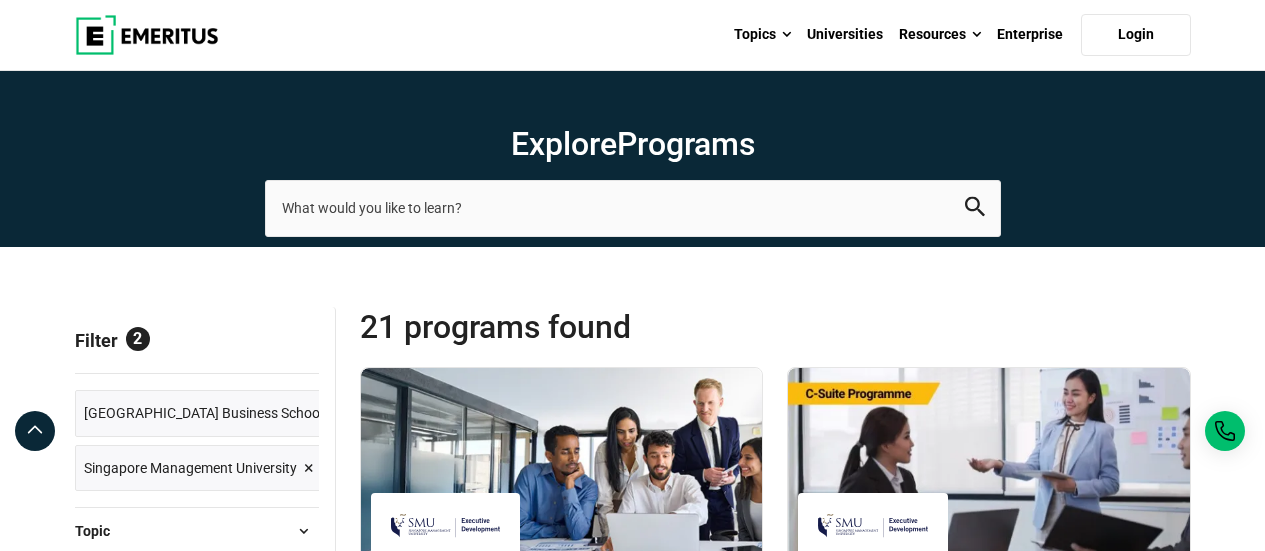 scroll, scrollTop: 0, scrollLeft: 0, axis: both 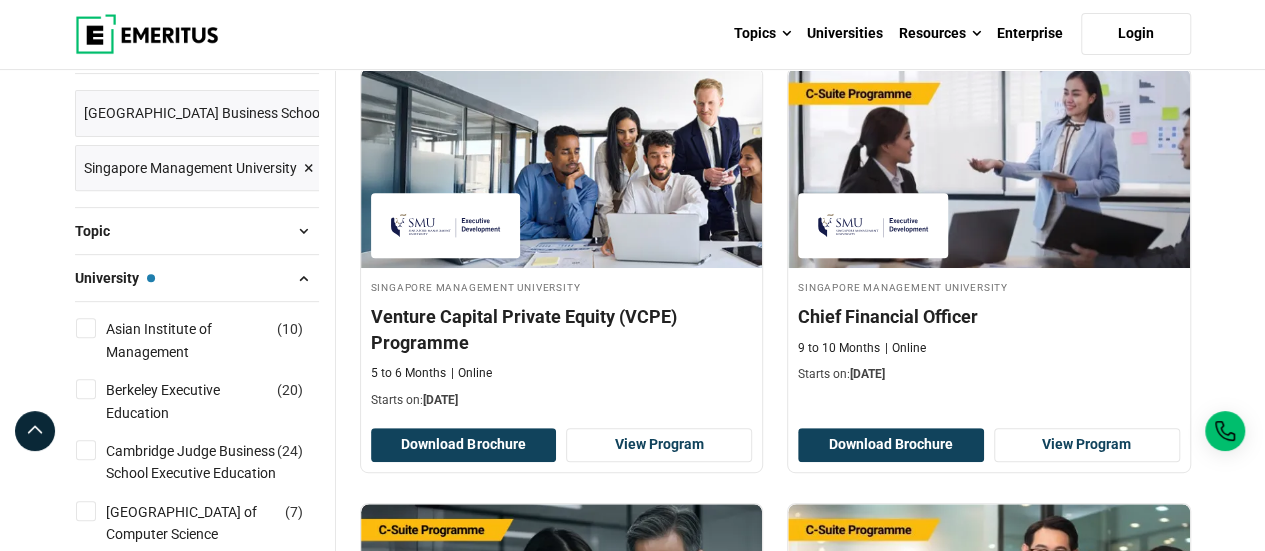 click on "[GEOGRAPHIC_DATA] Business School Executive Education" at bounding box center [267, 113] 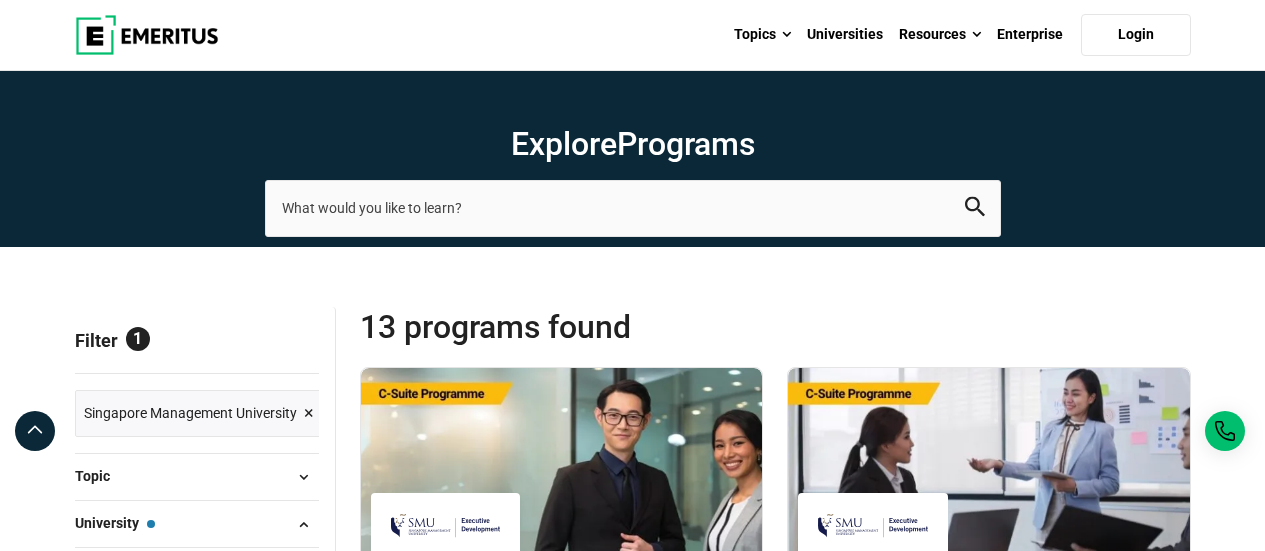 scroll, scrollTop: 0, scrollLeft: 0, axis: both 